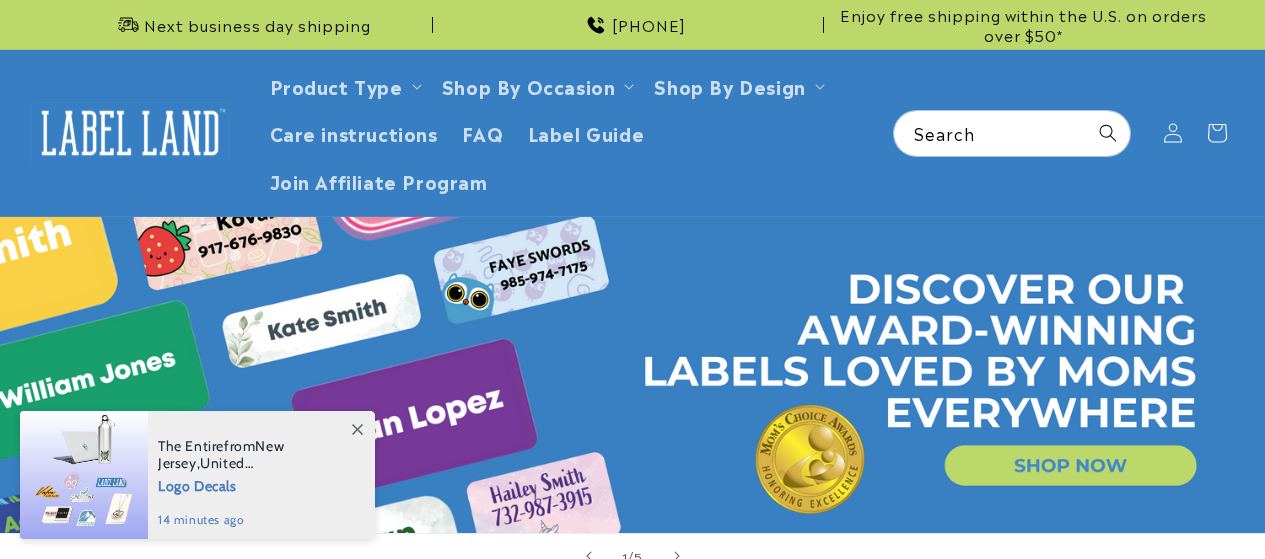 scroll, scrollTop: 0, scrollLeft: 0, axis: both 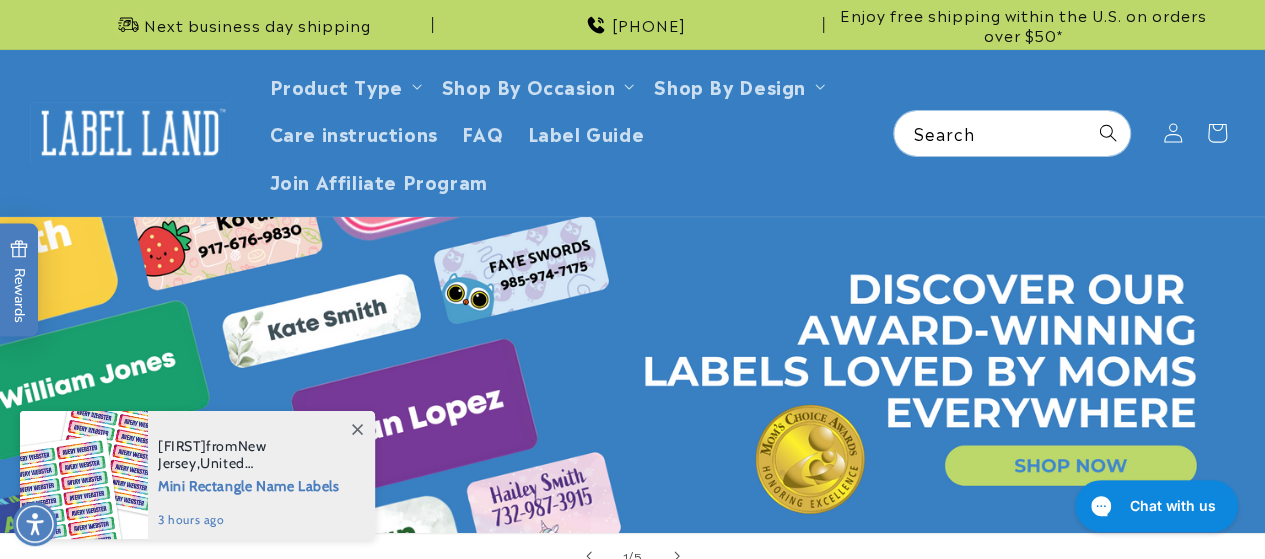 click at bounding box center [632, 375] 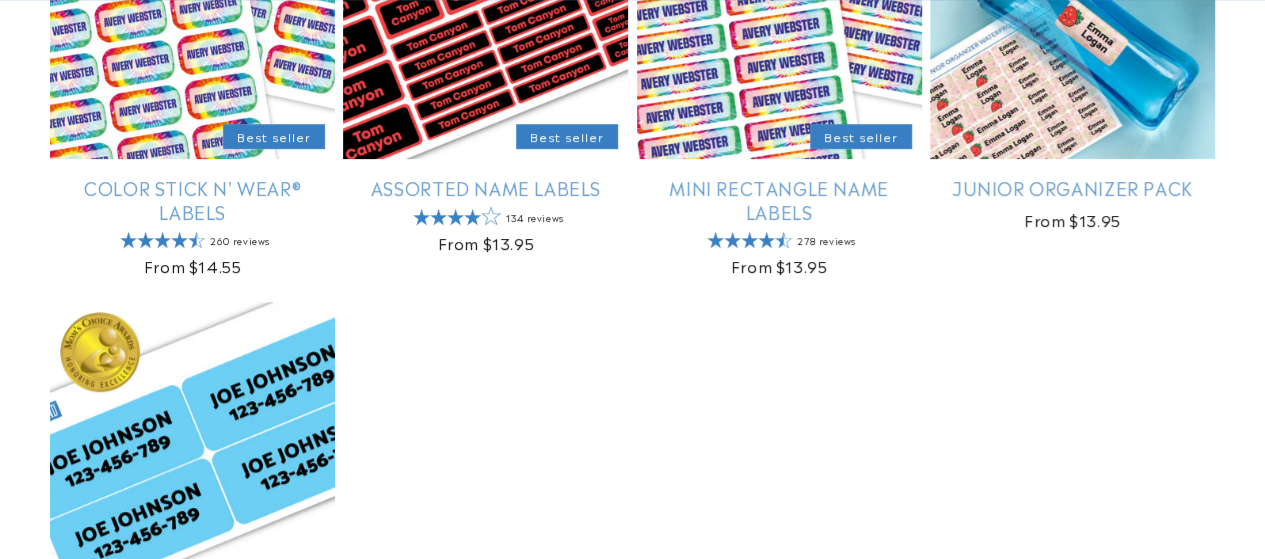 scroll, scrollTop: 666, scrollLeft: 0, axis: vertical 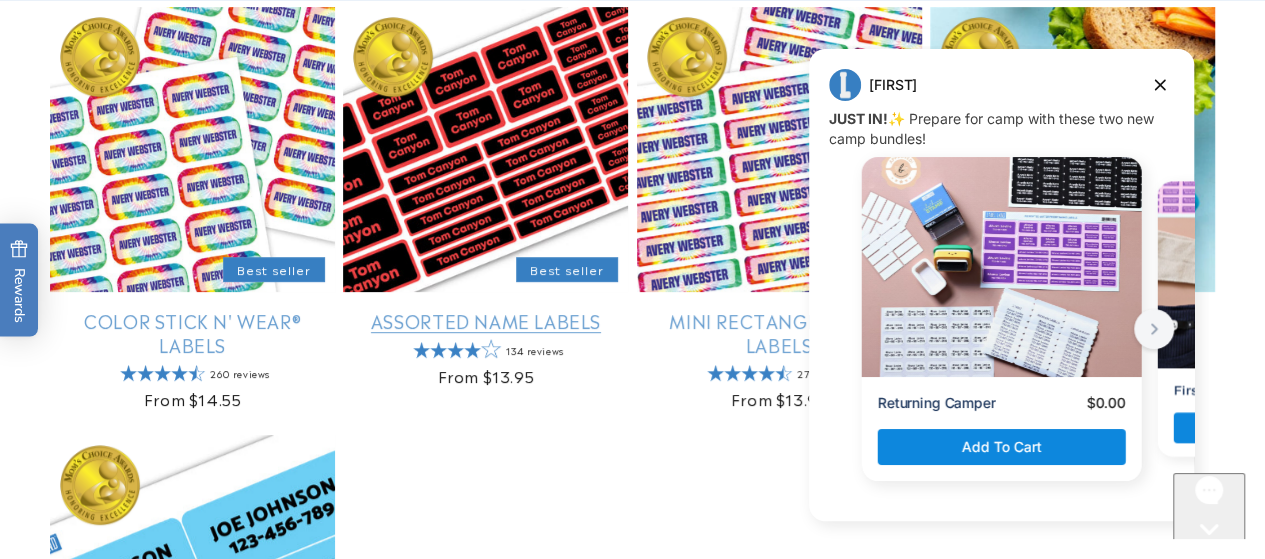 click on "Assorted Name Labels" at bounding box center (485, 320) 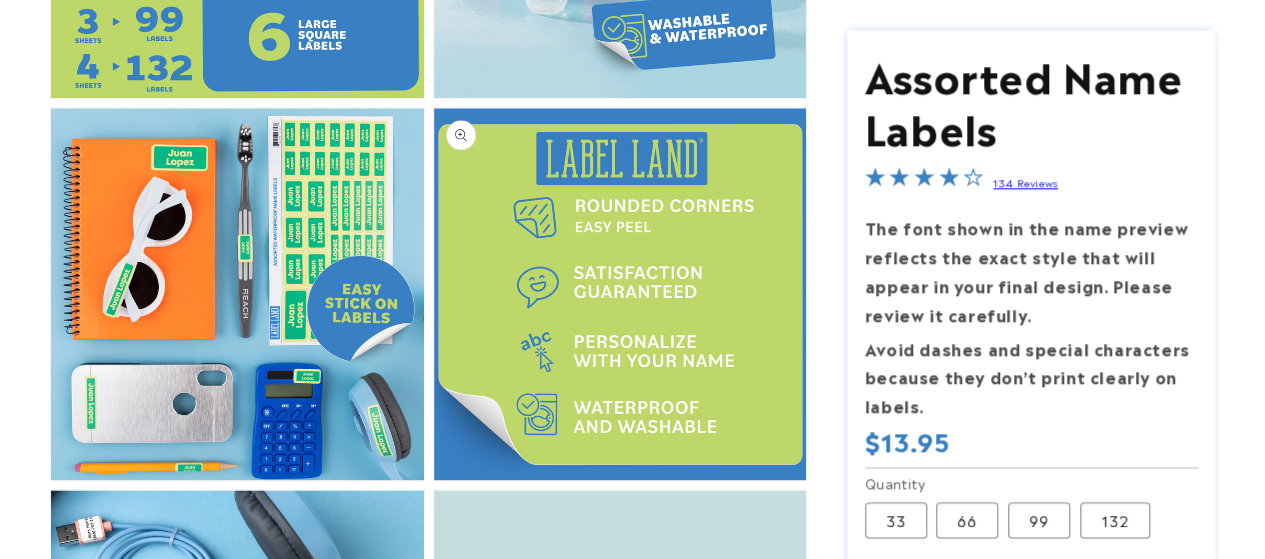 scroll, scrollTop: 910, scrollLeft: 0, axis: vertical 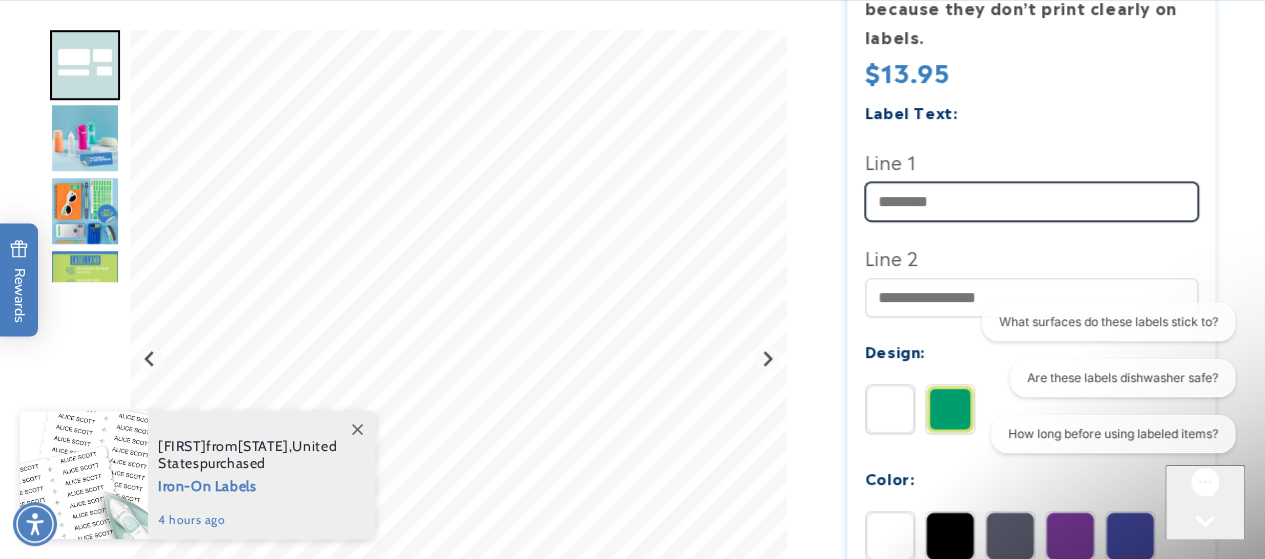 click on "Line 1" at bounding box center [1031, 201] 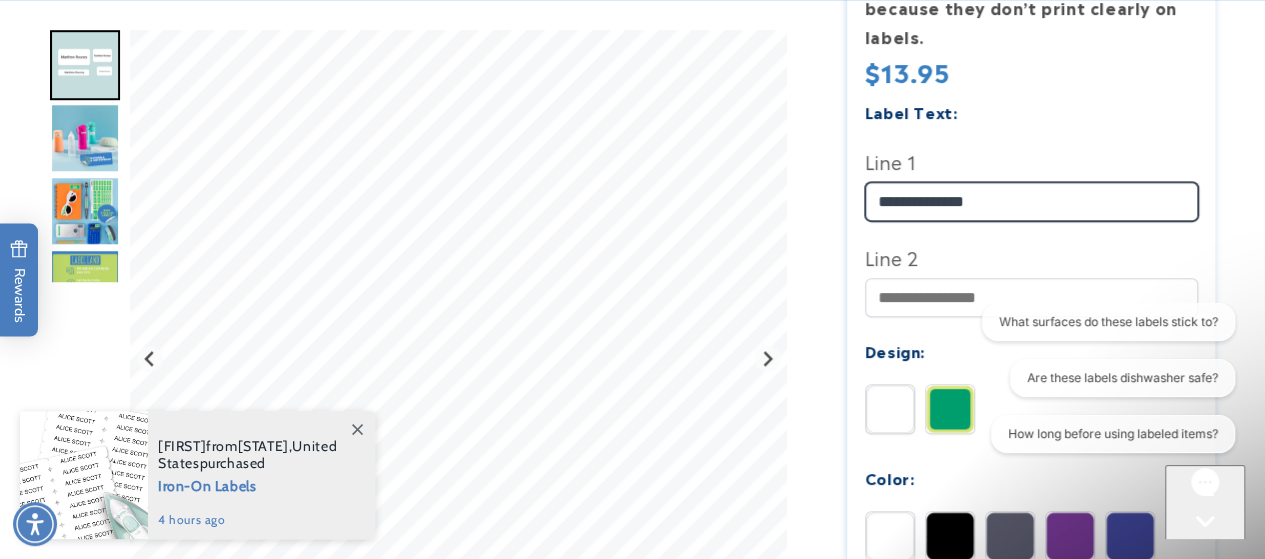 type on "**********" 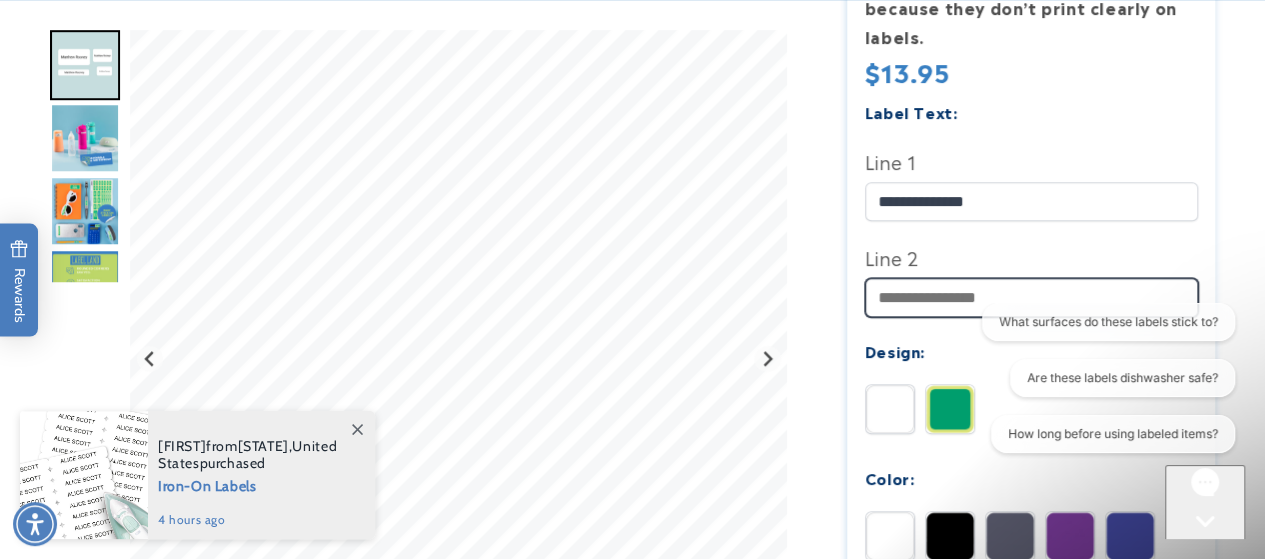 click on "Line 2" at bounding box center (1031, 297) 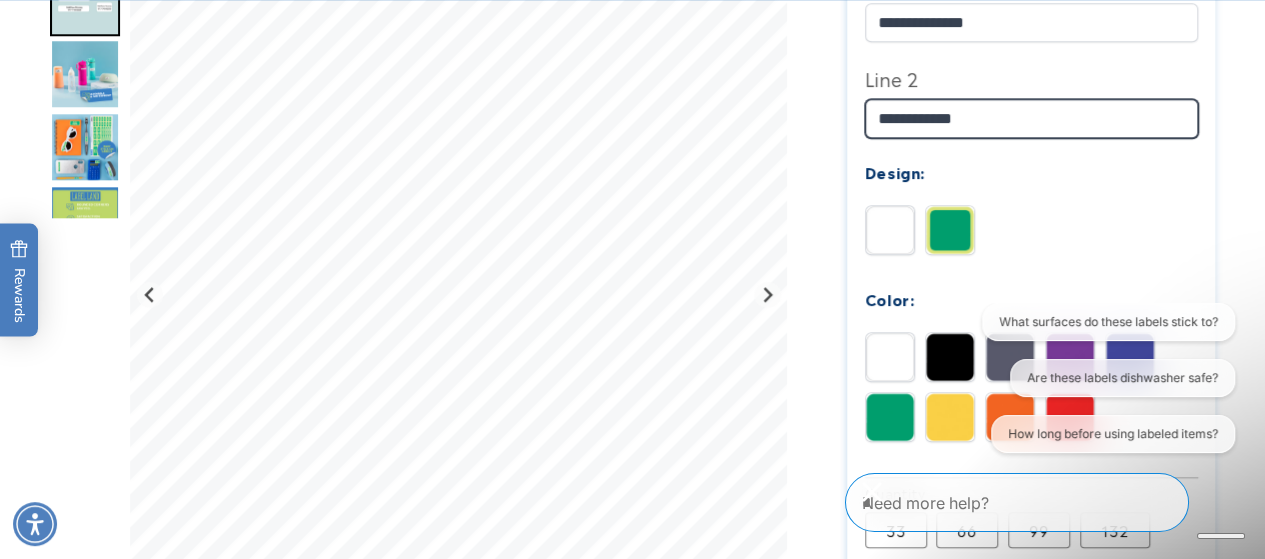 scroll, scrollTop: 933, scrollLeft: 0, axis: vertical 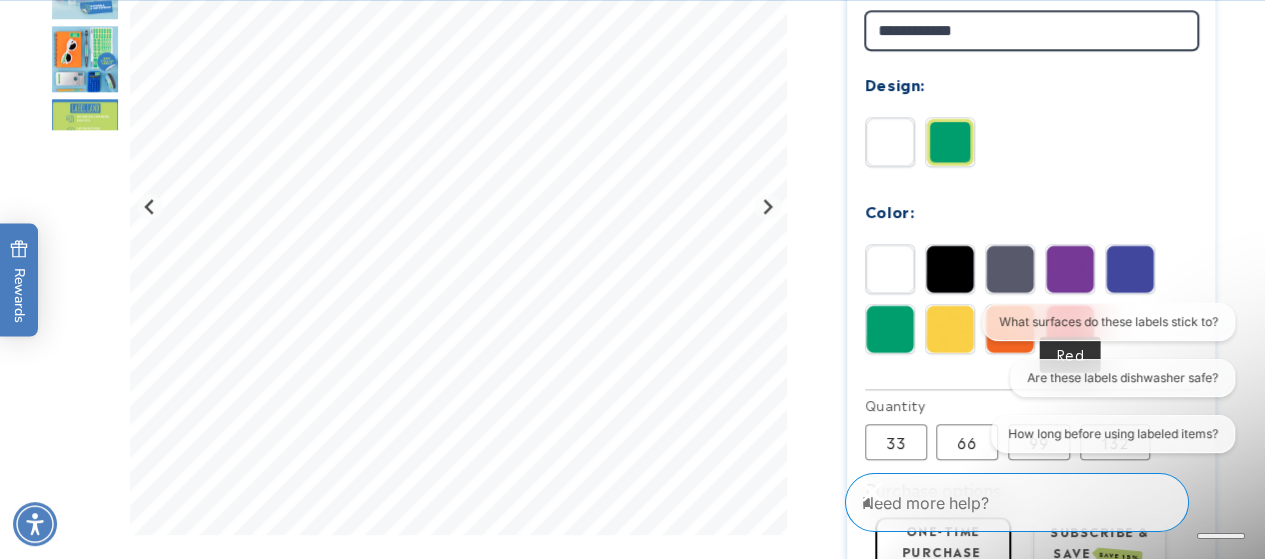 type on "**********" 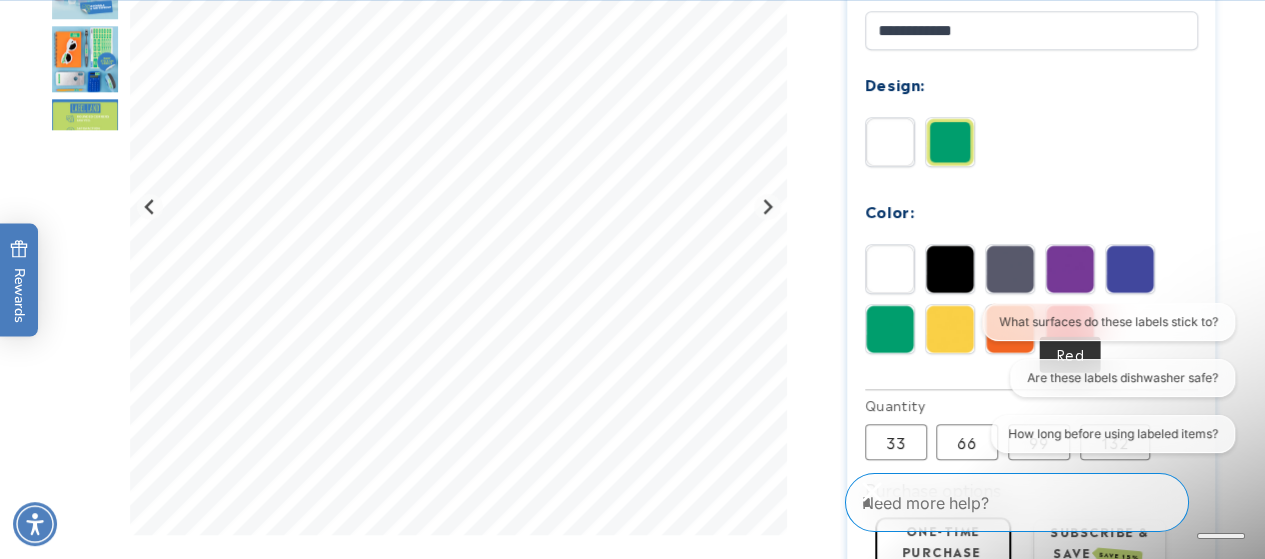 click at bounding box center [1070, 329] 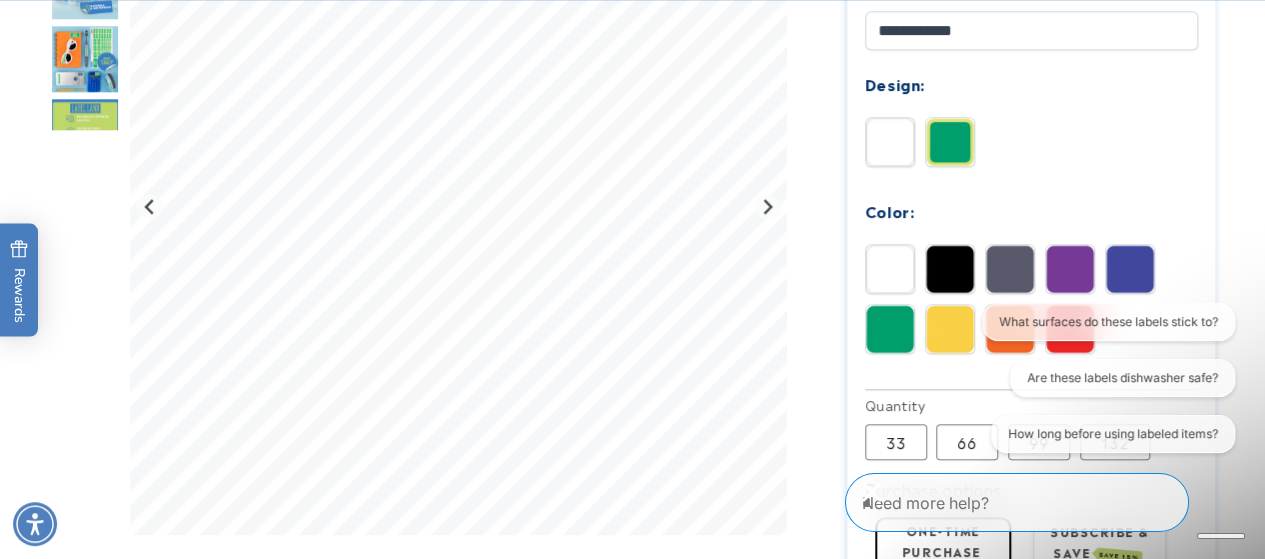 click at bounding box center (1070, 269) 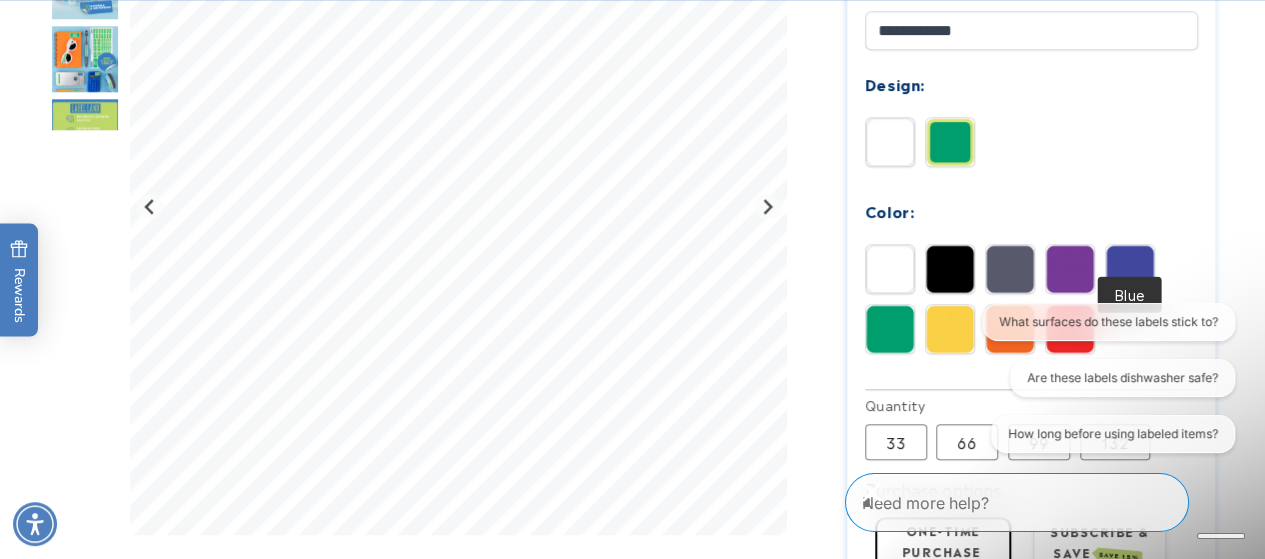 click at bounding box center (1130, 269) 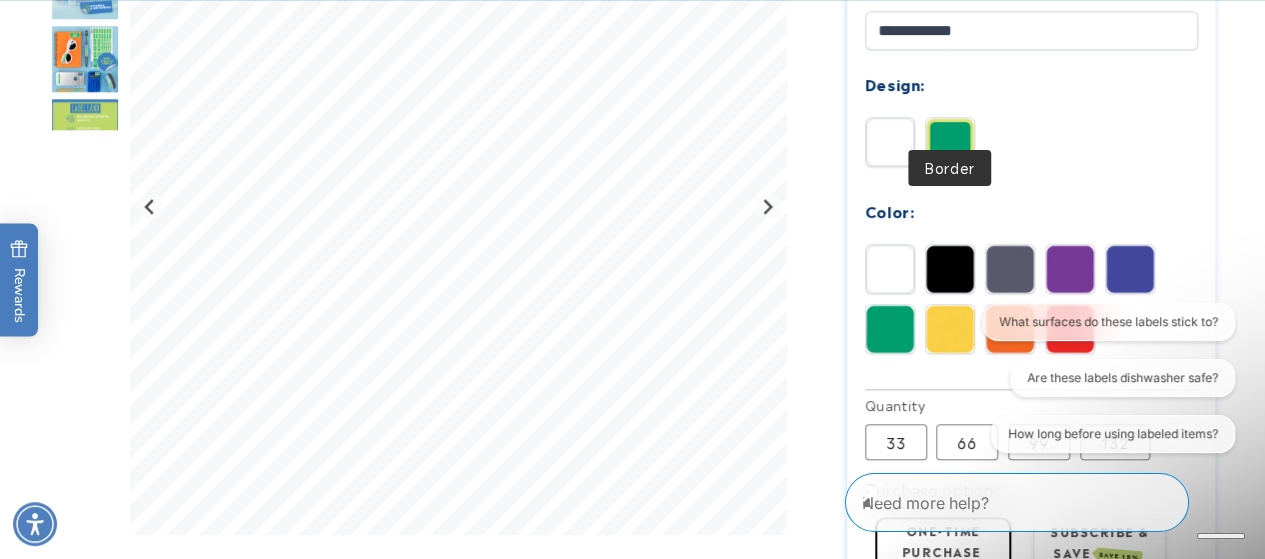 click at bounding box center (950, 142) 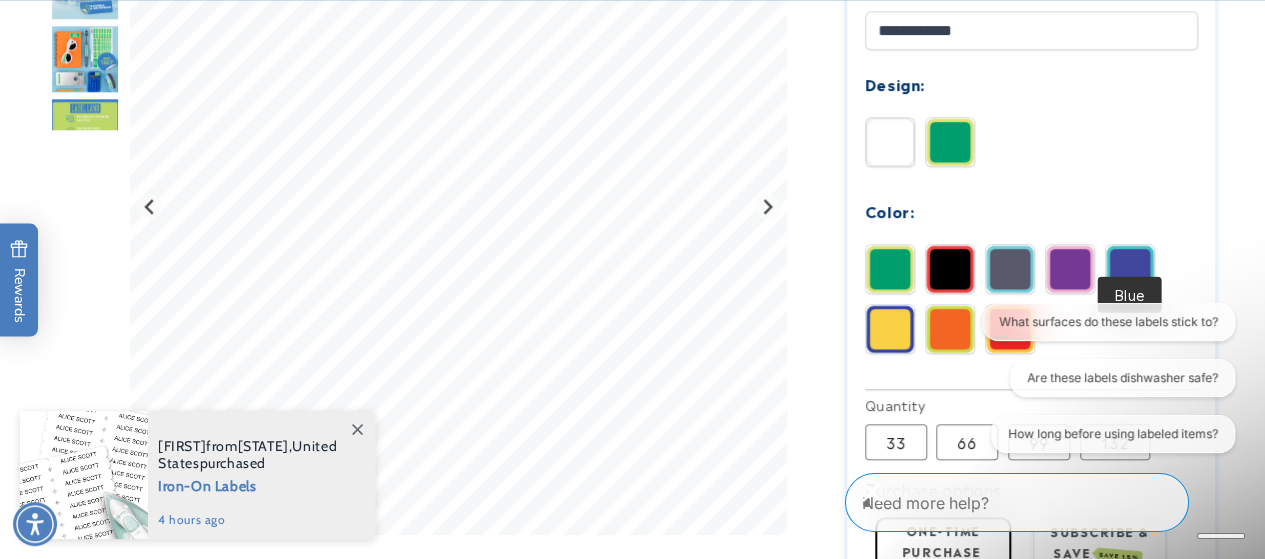 click at bounding box center [1130, 269] 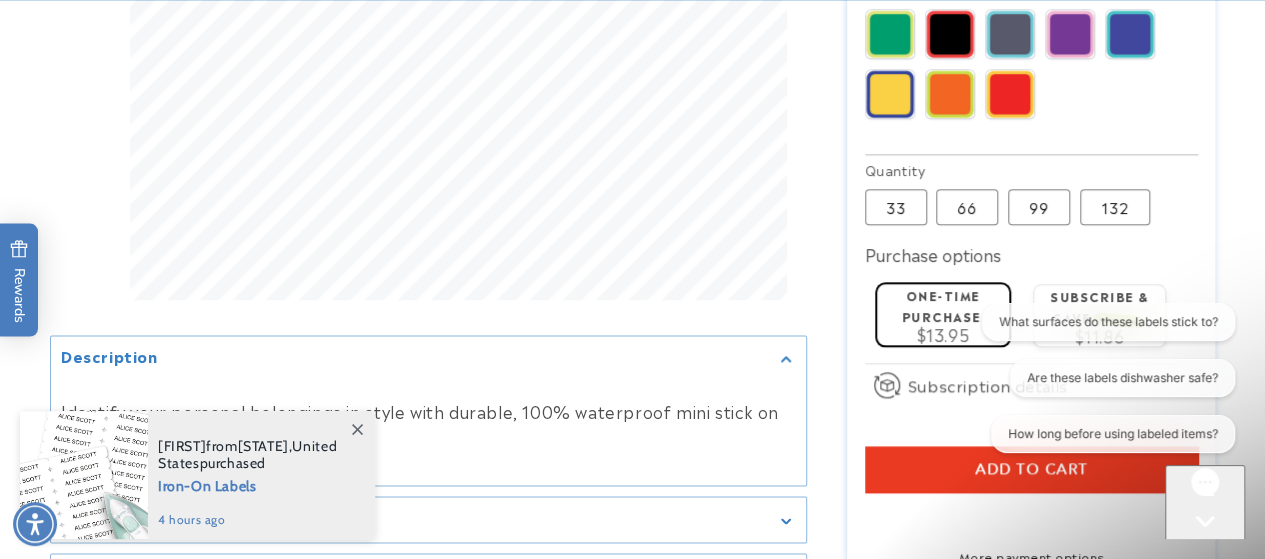 scroll, scrollTop: 1200, scrollLeft: 0, axis: vertical 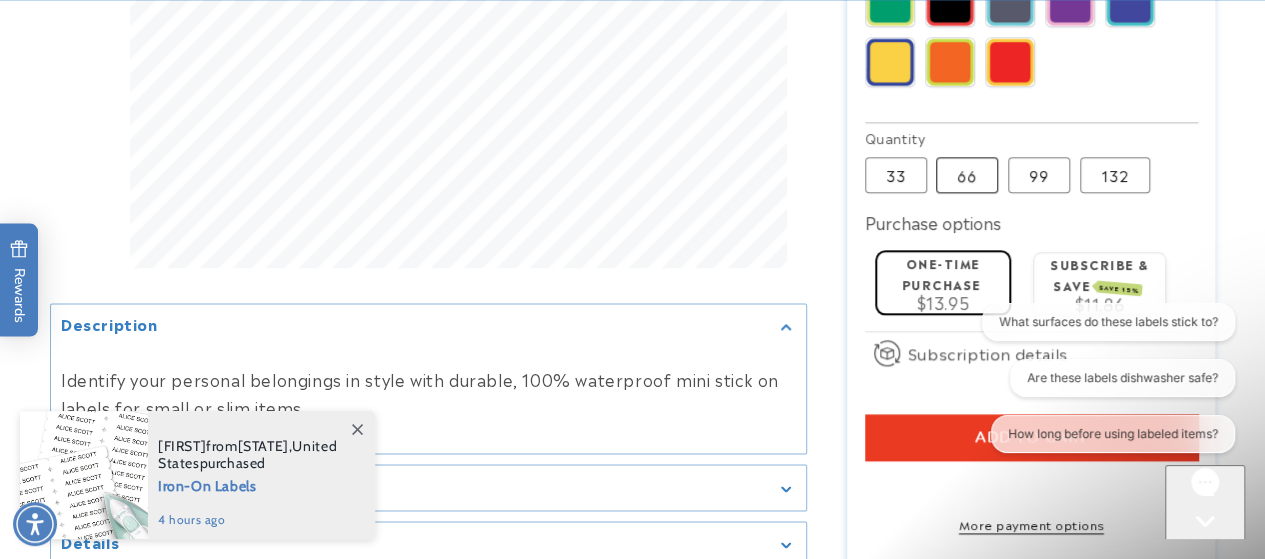 click on "66 Variant sold out or unavailable" at bounding box center [967, 175] 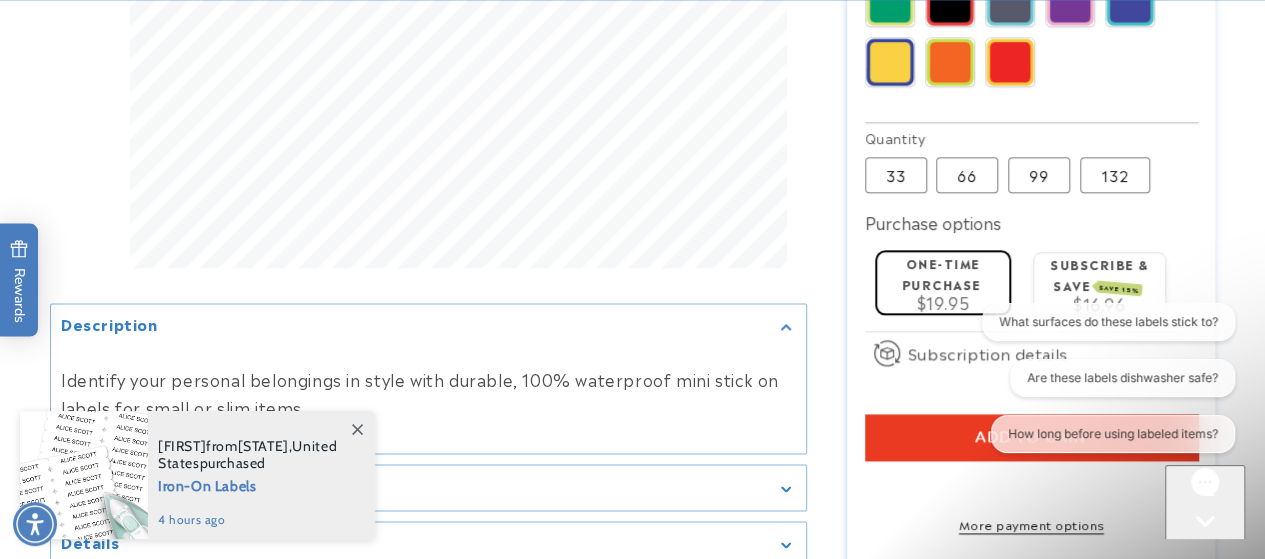 type 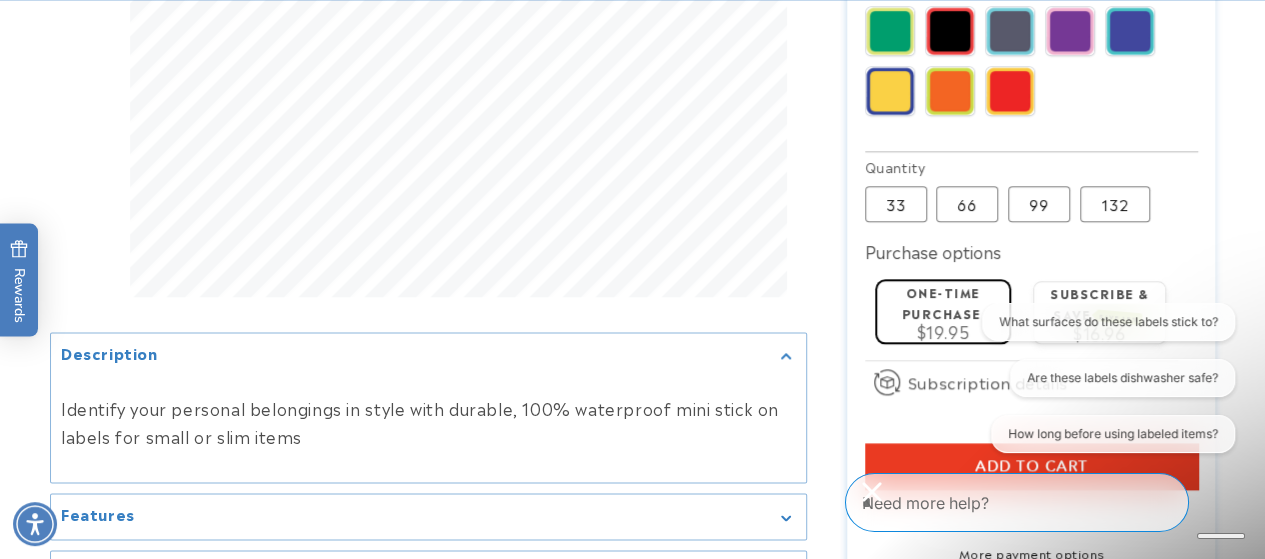 scroll, scrollTop: 1333, scrollLeft: 0, axis: vertical 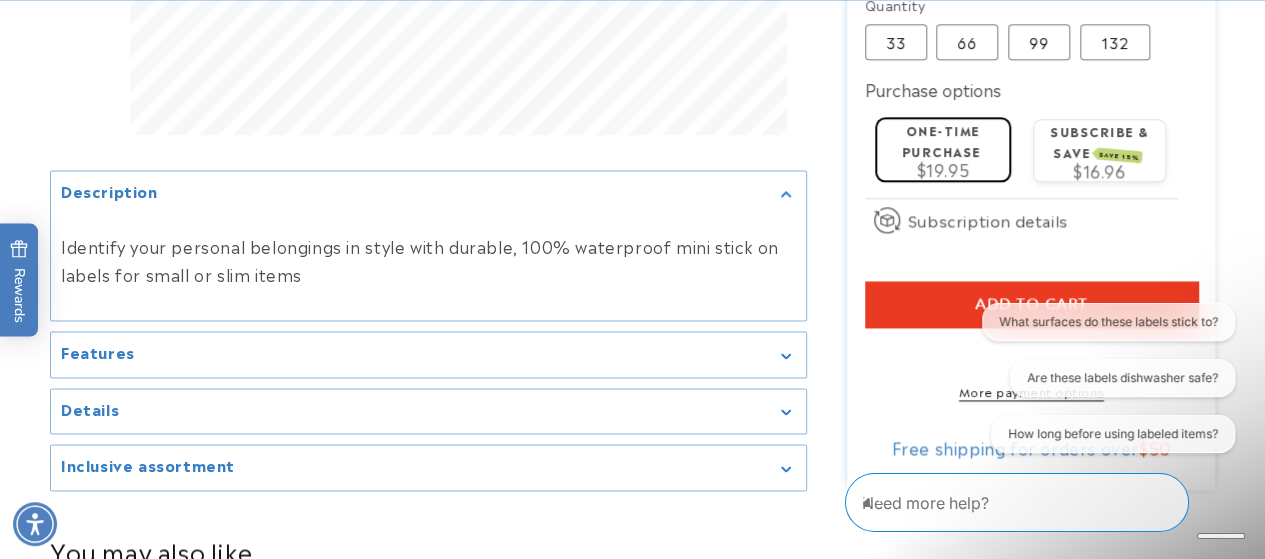 click on "Add to cart" at bounding box center [1031, 304] 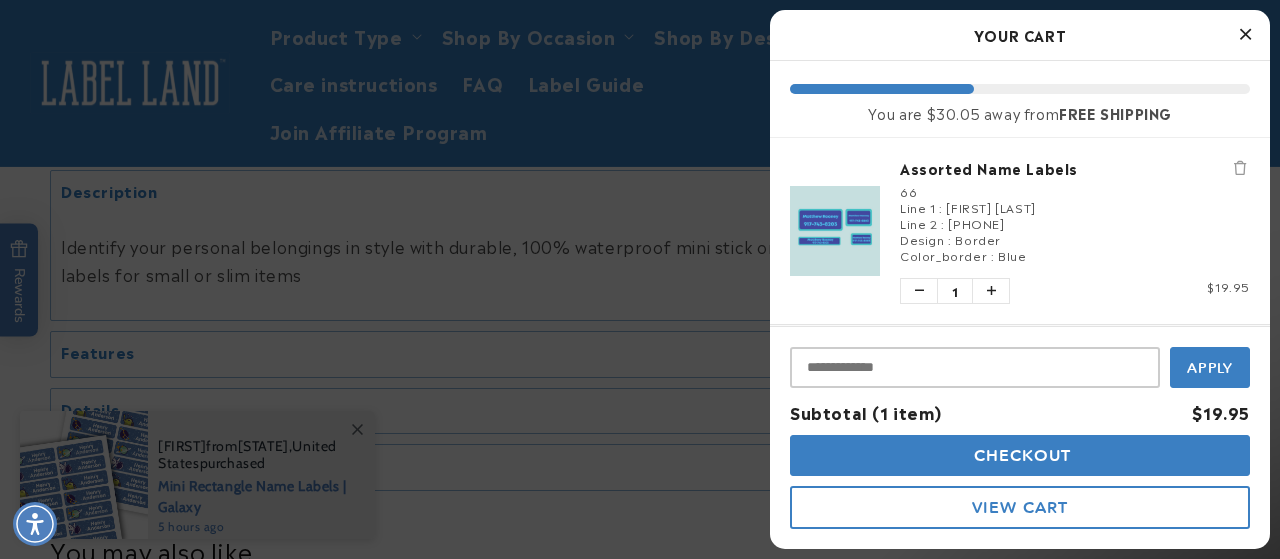 click at bounding box center (1245, 35) 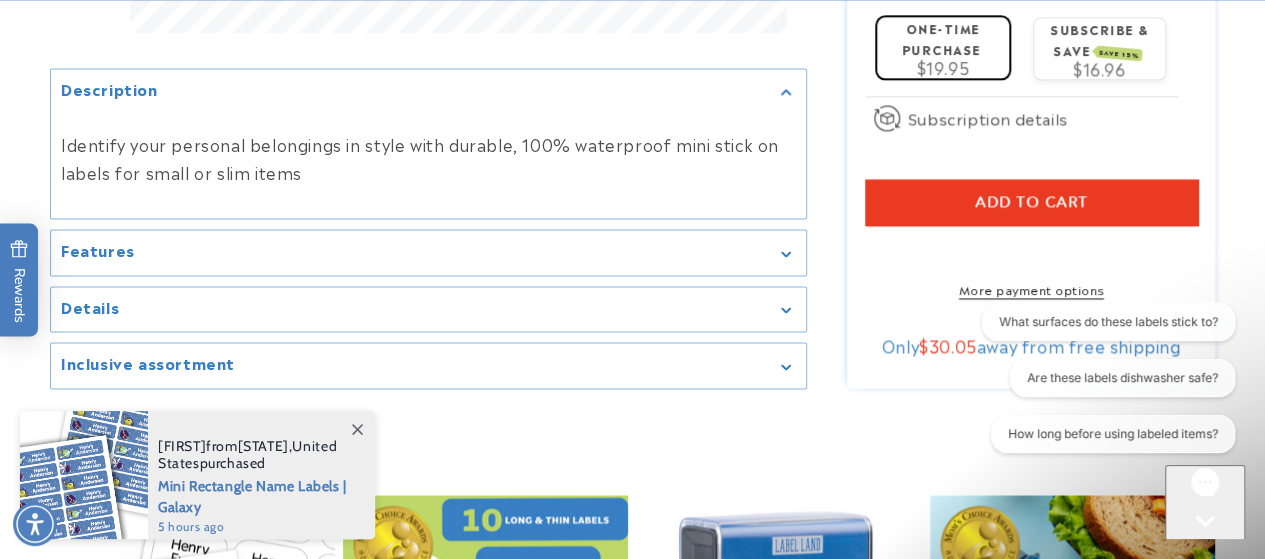 scroll, scrollTop: 1466, scrollLeft: 0, axis: vertical 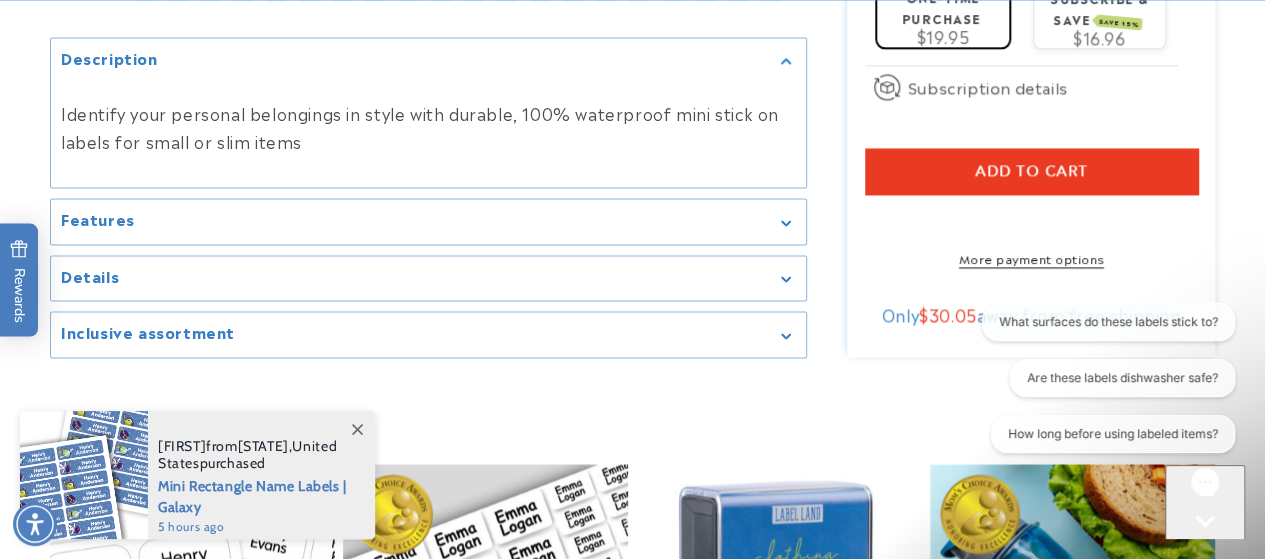 click on "Add to cart" at bounding box center (1031, 171) 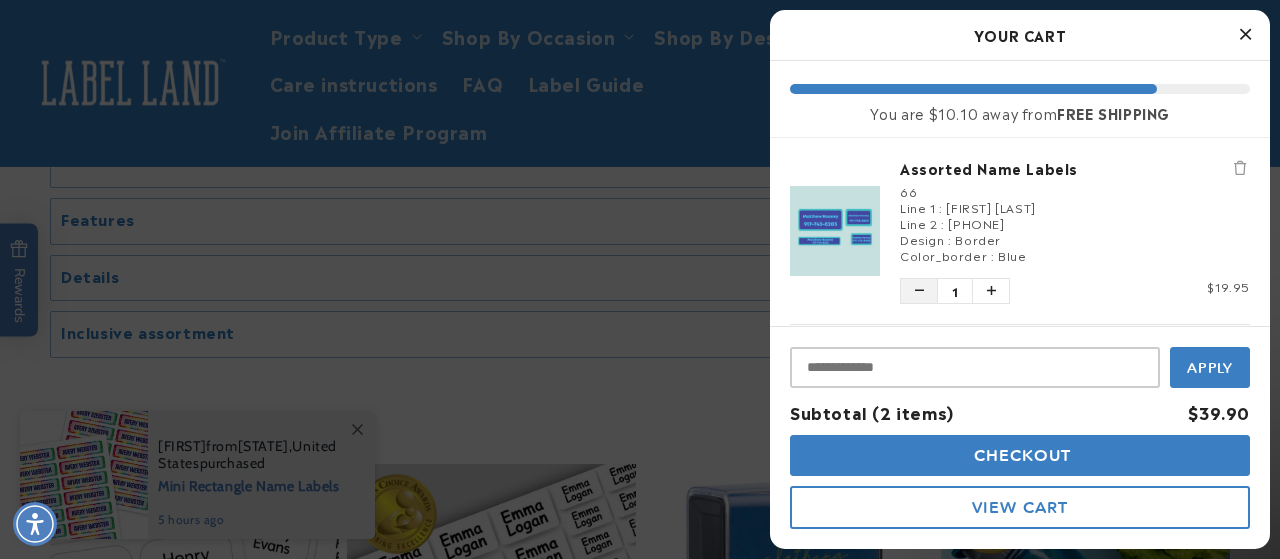 click at bounding box center [919, 291] 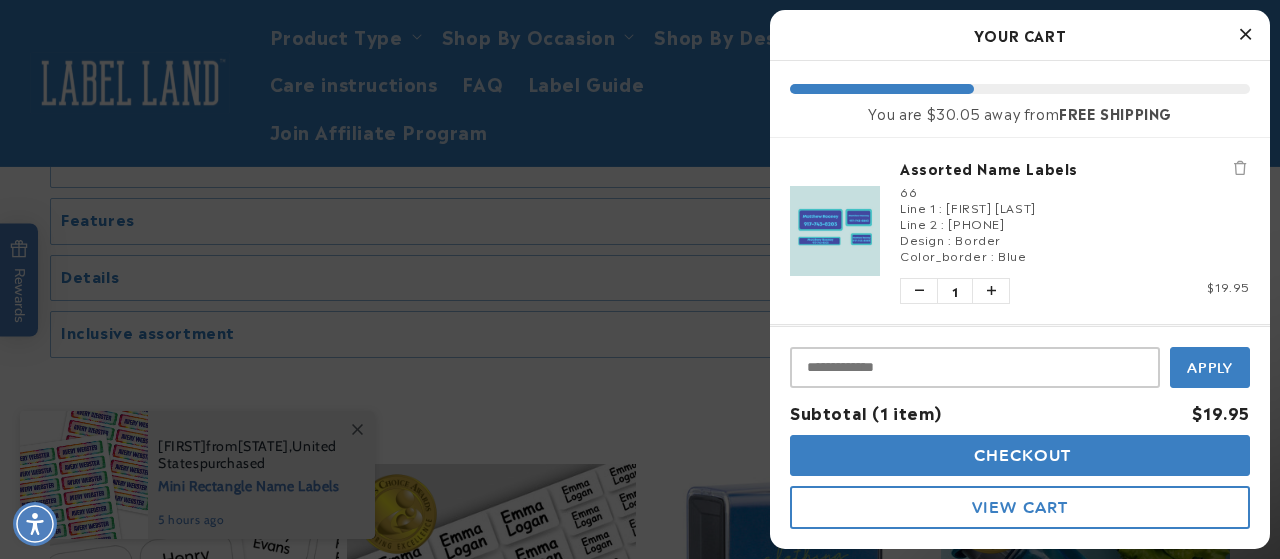 click at bounding box center [1245, 34] 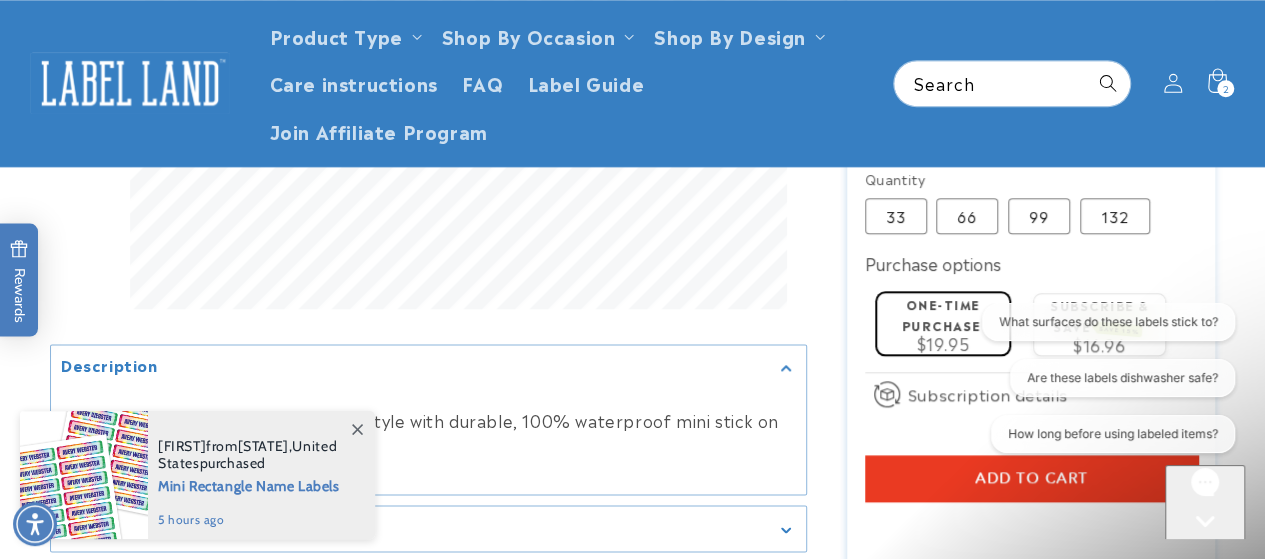 scroll, scrollTop: 800, scrollLeft: 0, axis: vertical 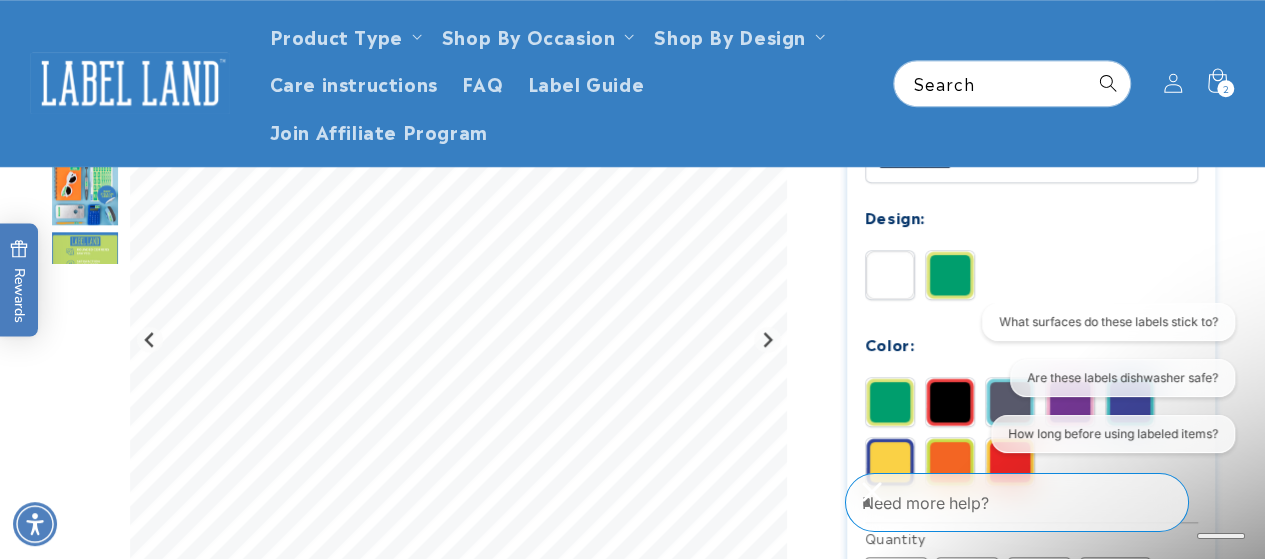 click 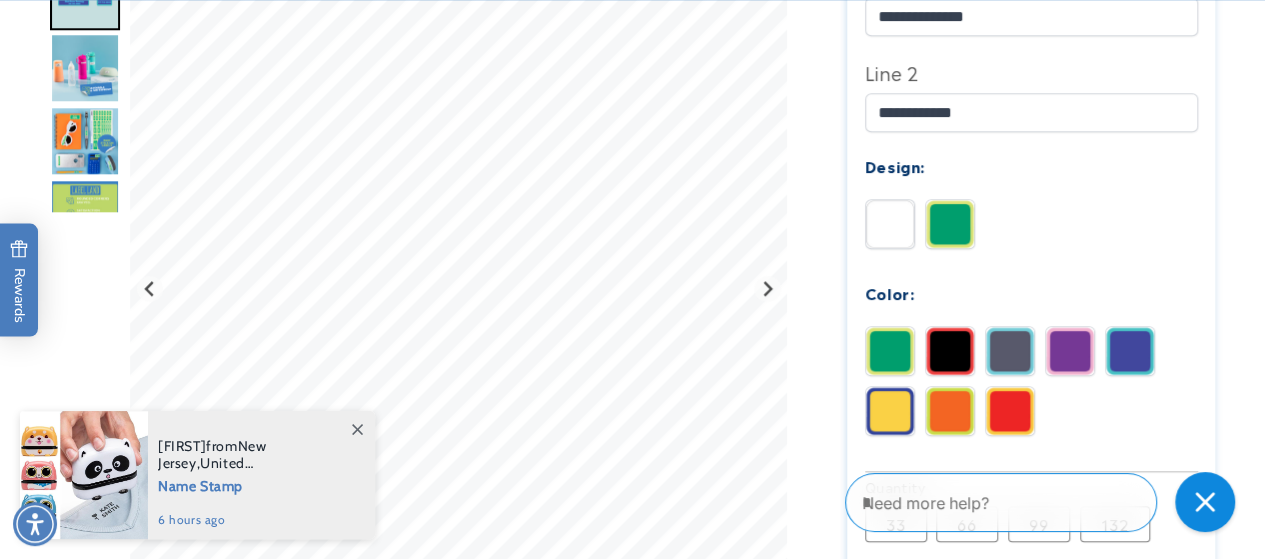 scroll, scrollTop: 933, scrollLeft: 0, axis: vertical 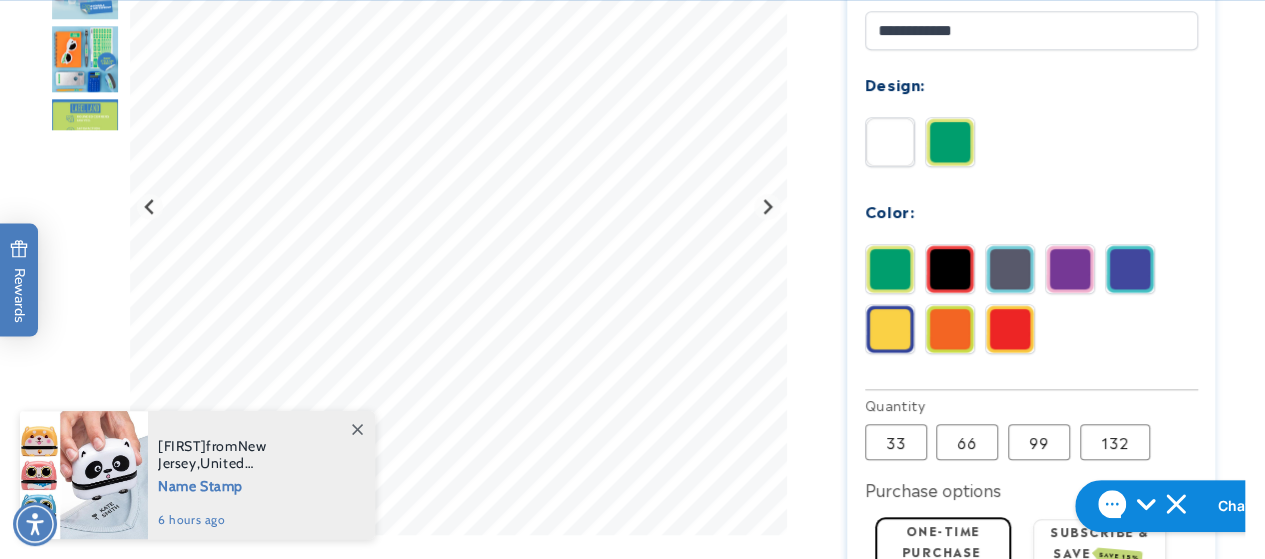 click at bounding box center [1070, 269] 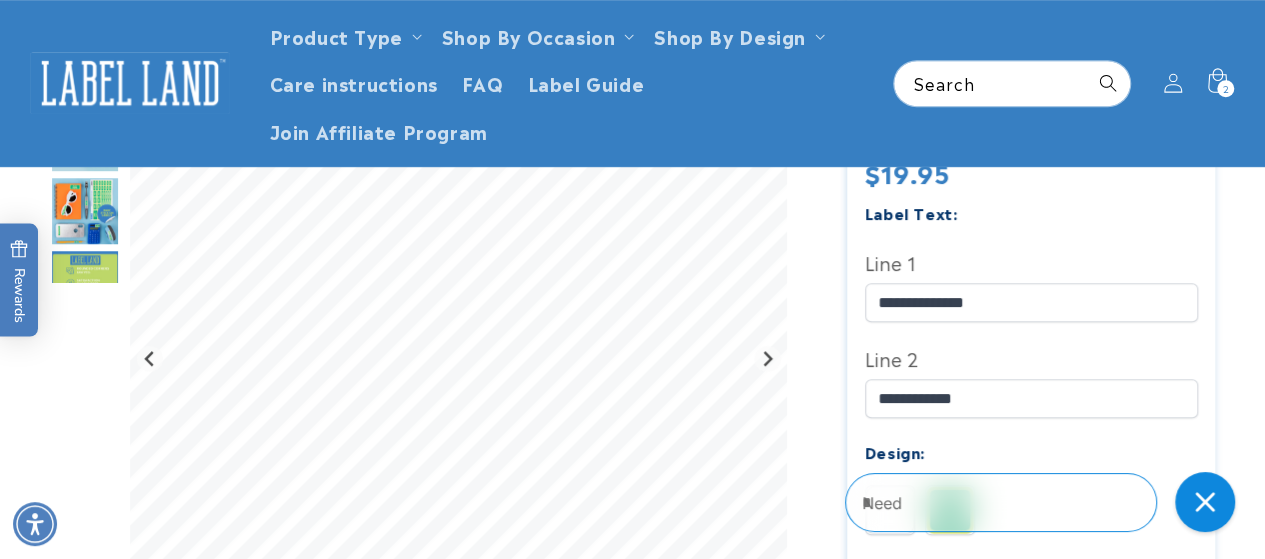 scroll, scrollTop: 533, scrollLeft: 0, axis: vertical 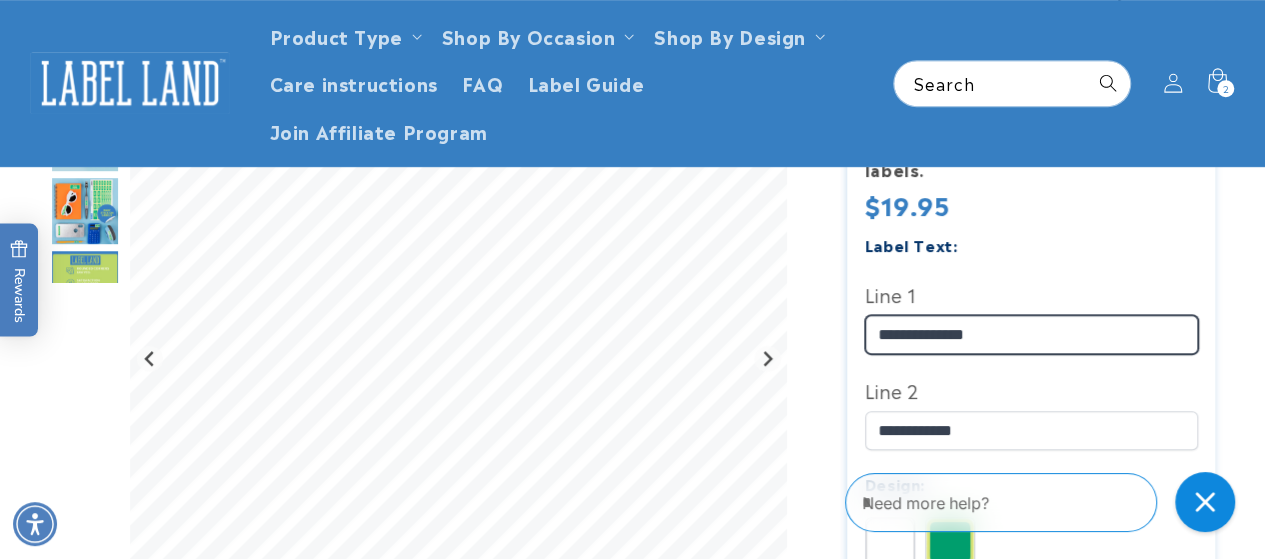 click on "**********" at bounding box center (1031, 334) 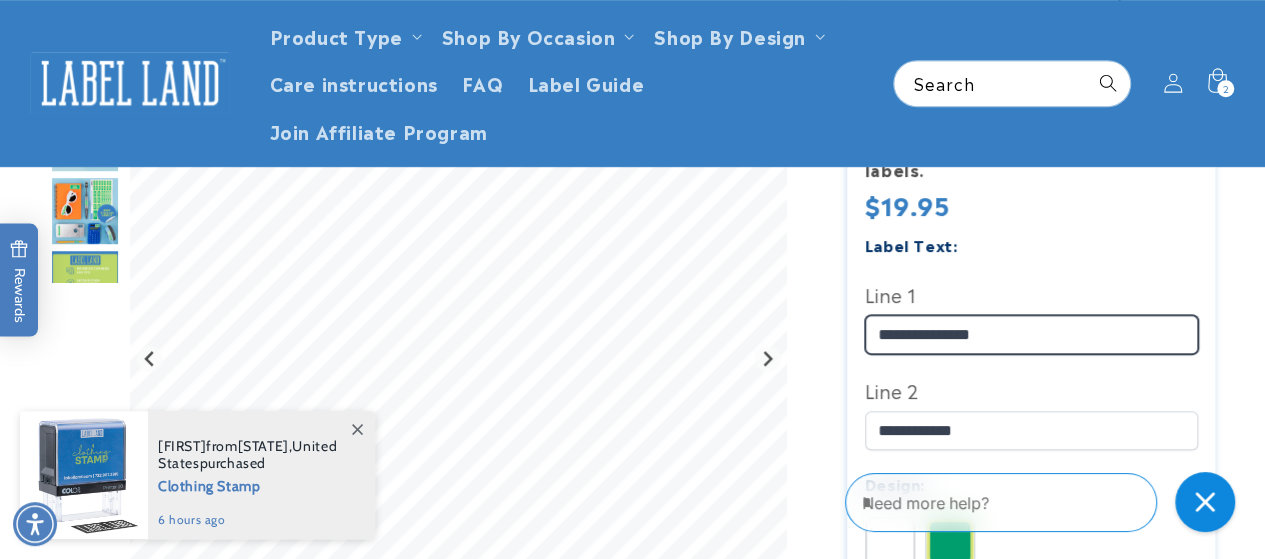 type on "**********" 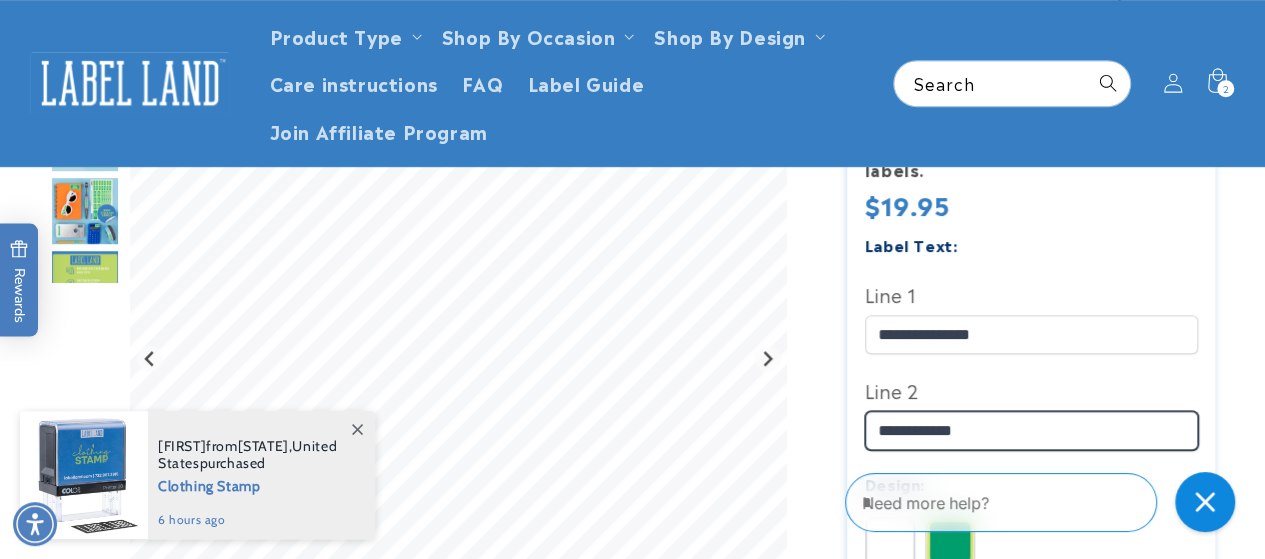 click on "**********" at bounding box center (1031, 430) 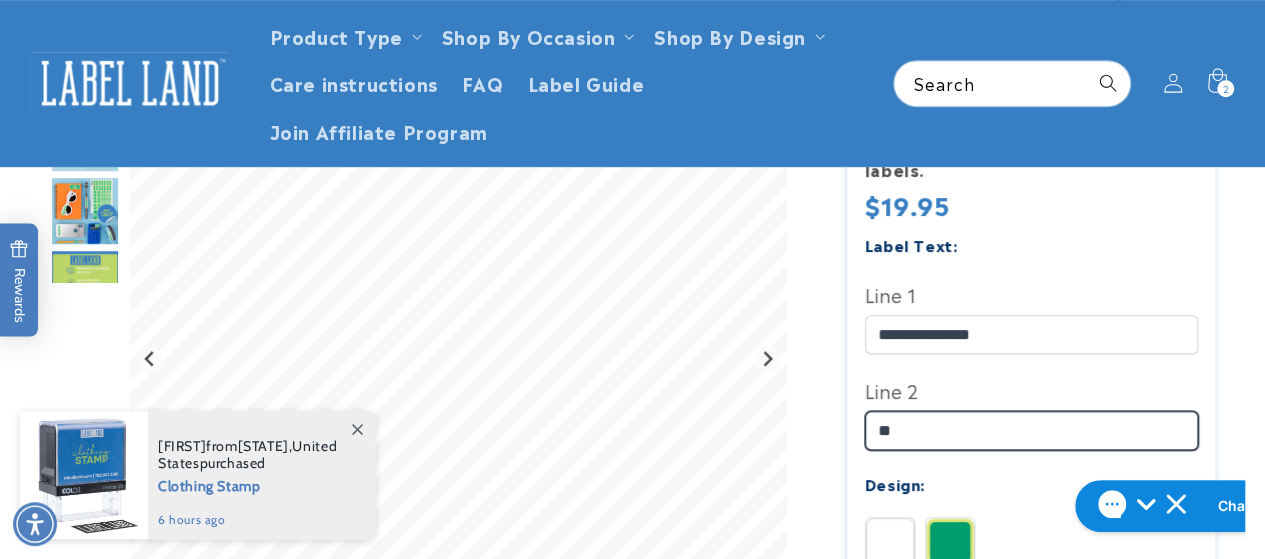 type on "*" 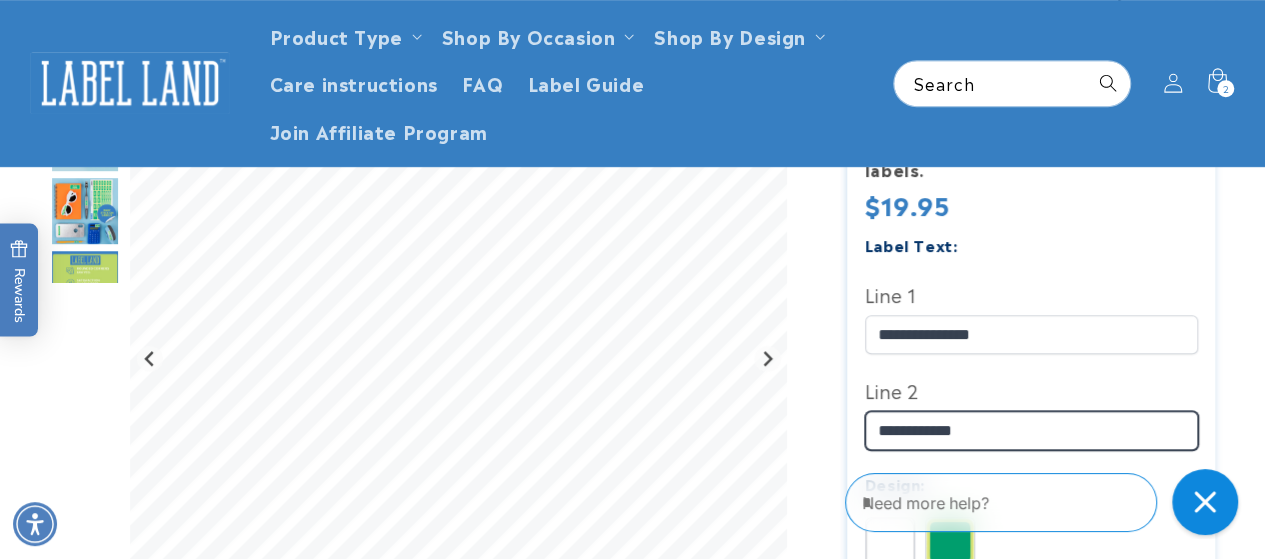 type on "**********" 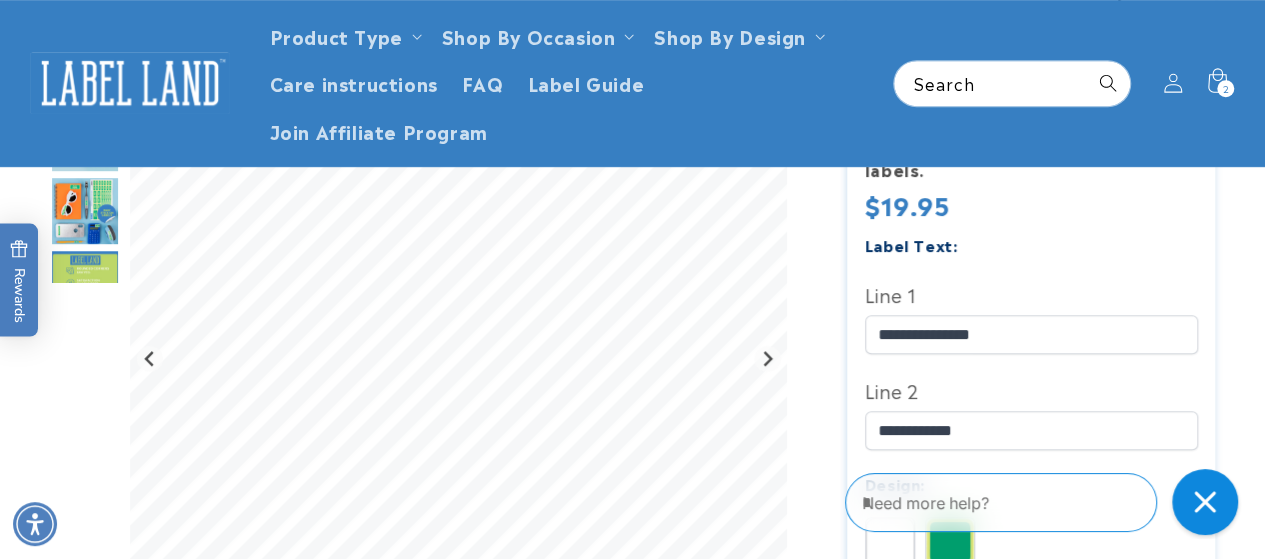 click at bounding box center (1205, 502) 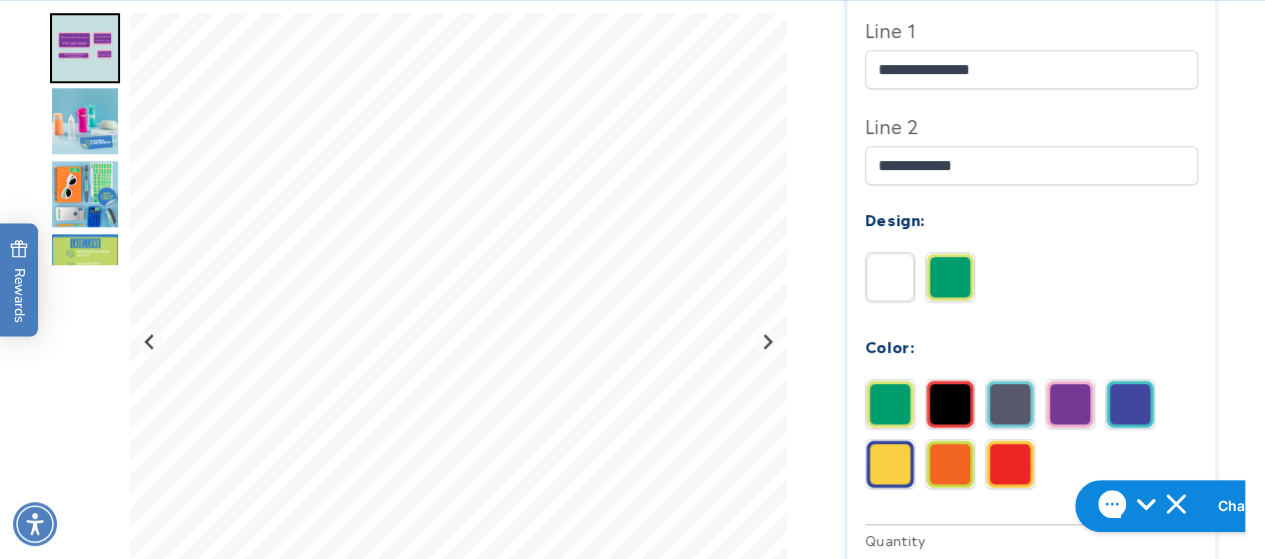 scroll, scrollTop: 933, scrollLeft: 0, axis: vertical 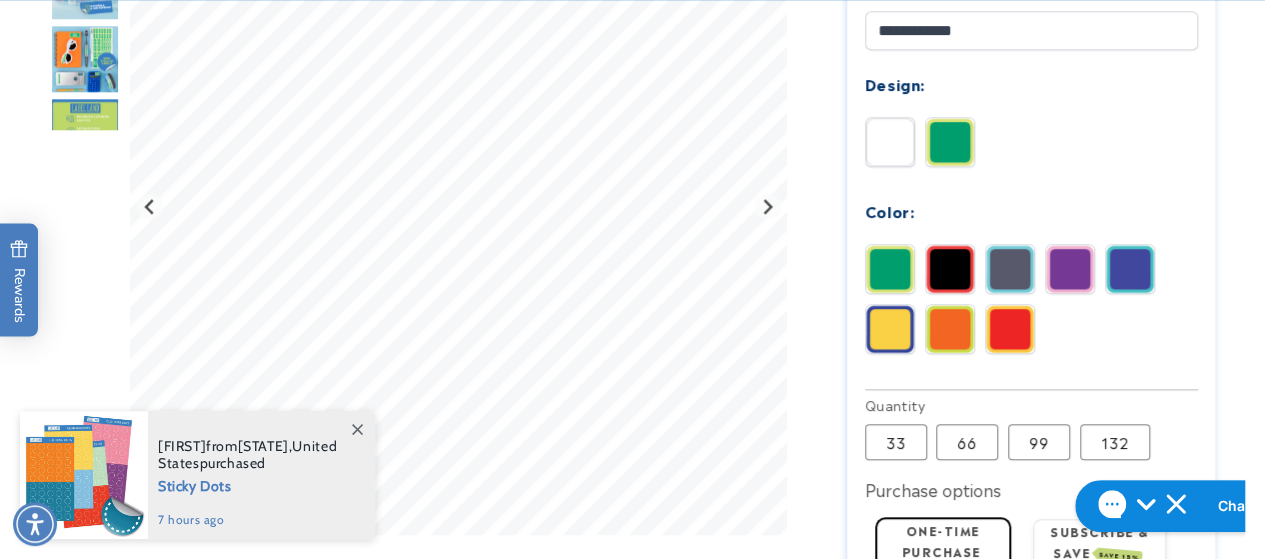 click at bounding box center [1070, 269] 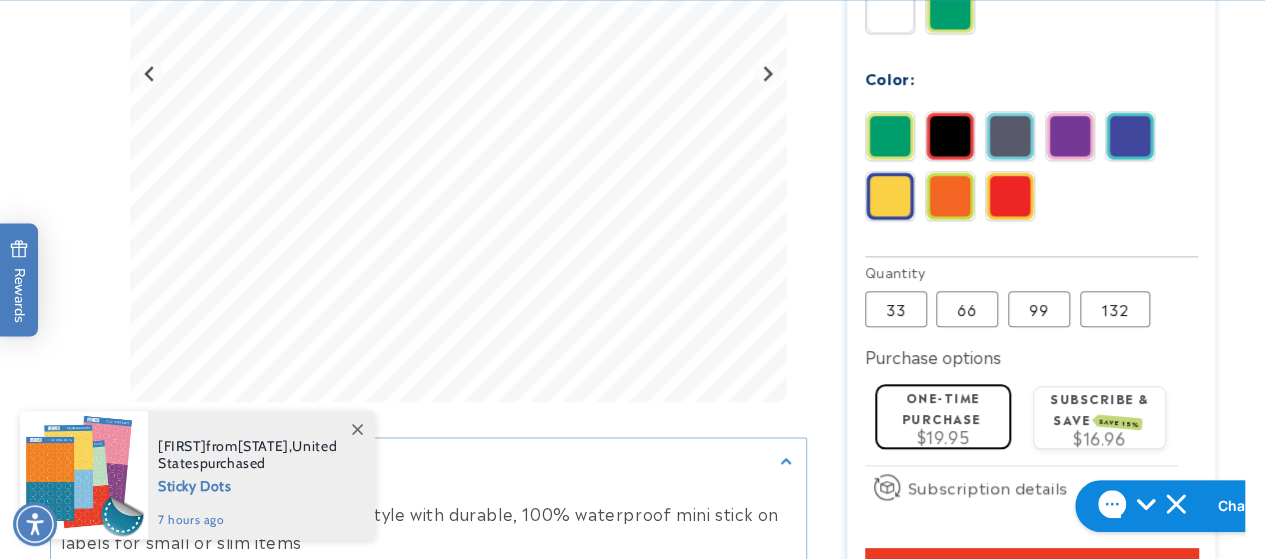 scroll, scrollTop: 1200, scrollLeft: 0, axis: vertical 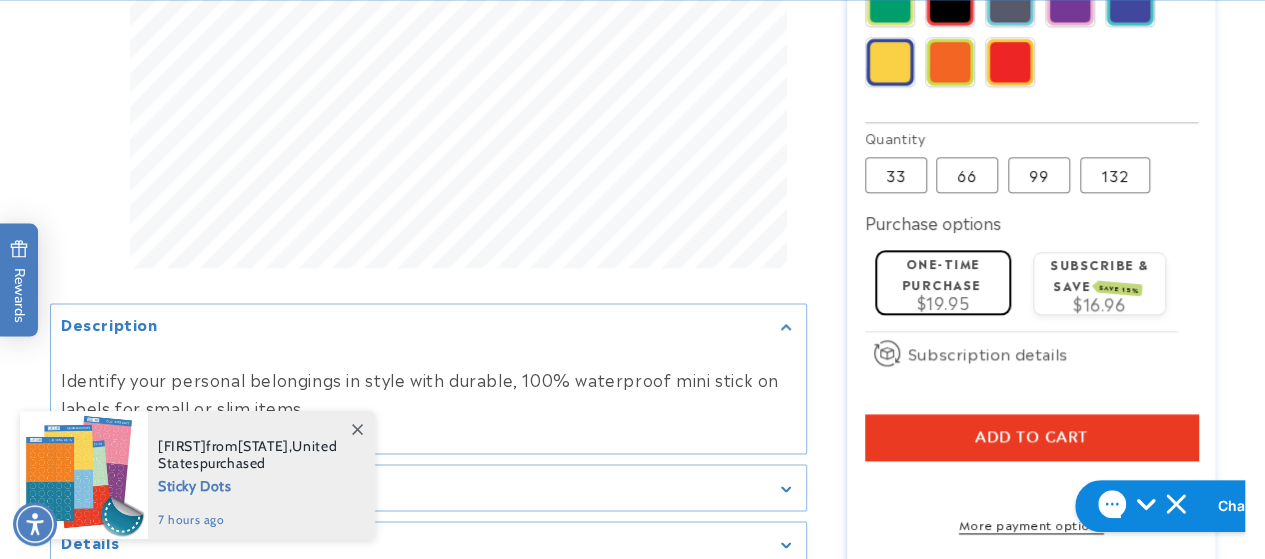 click on "Add to cart" at bounding box center [1031, 437] 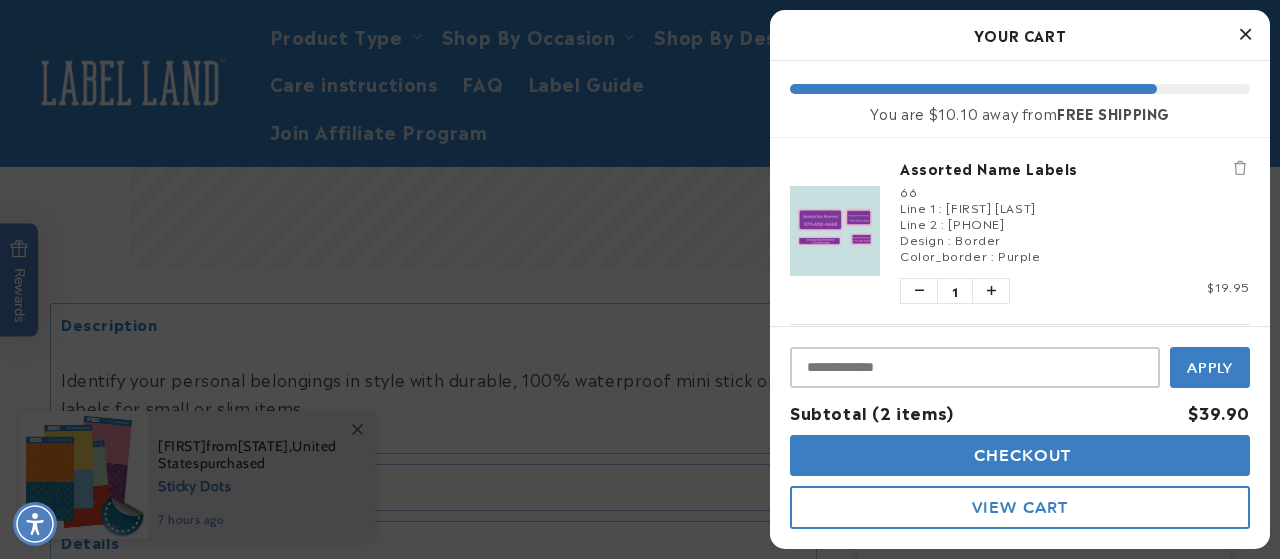 click at bounding box center [640, 279] 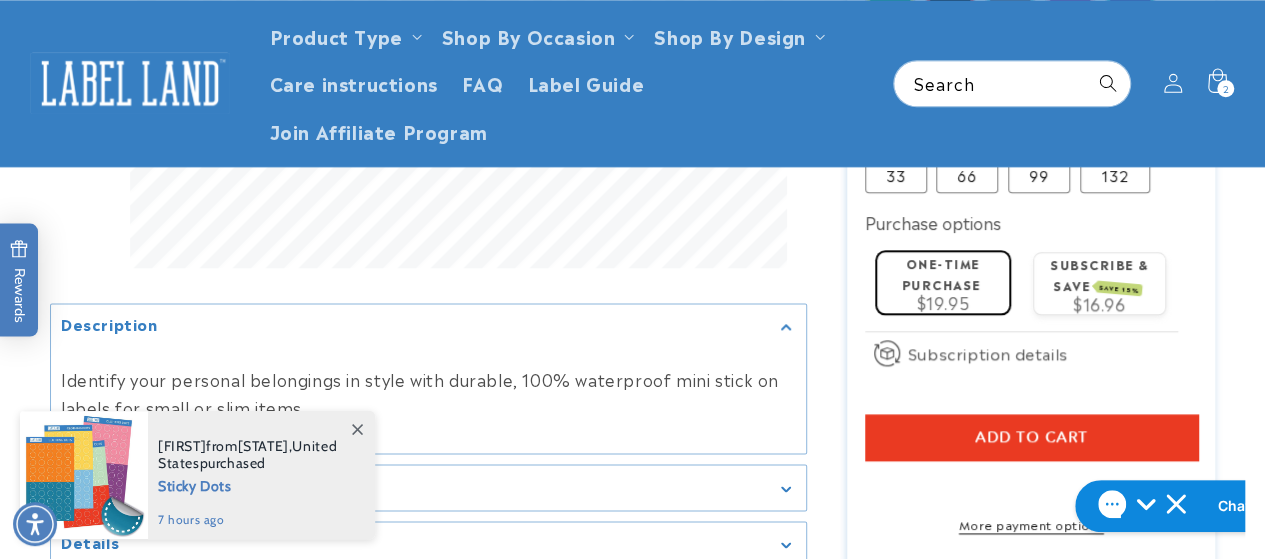 click 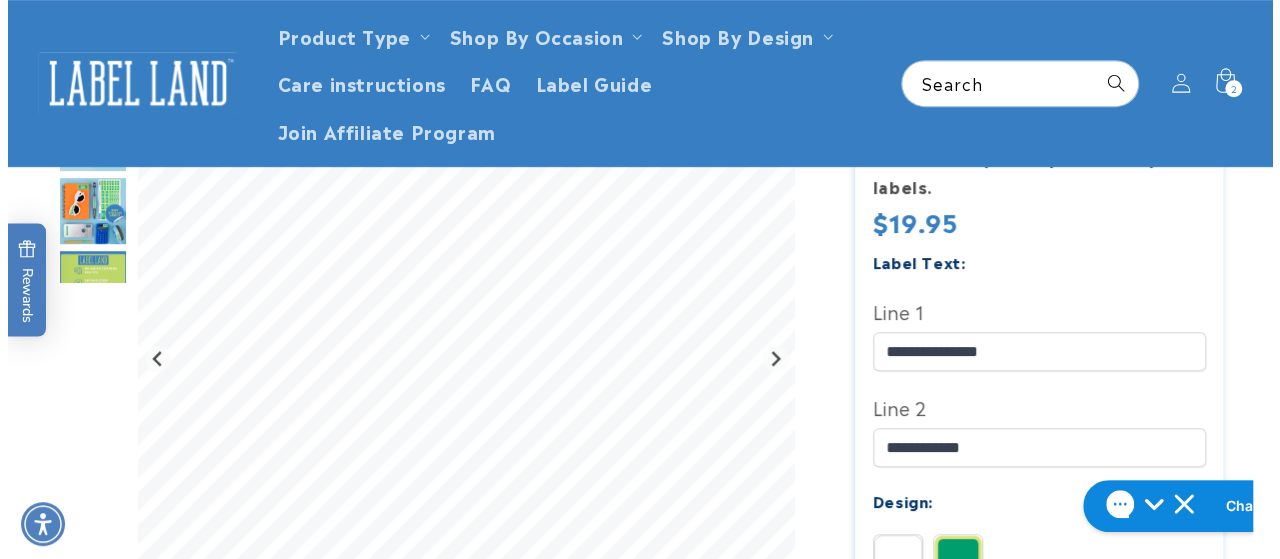 scroll, scrollTop: 400, scrollLeft: 0, axis: vertical 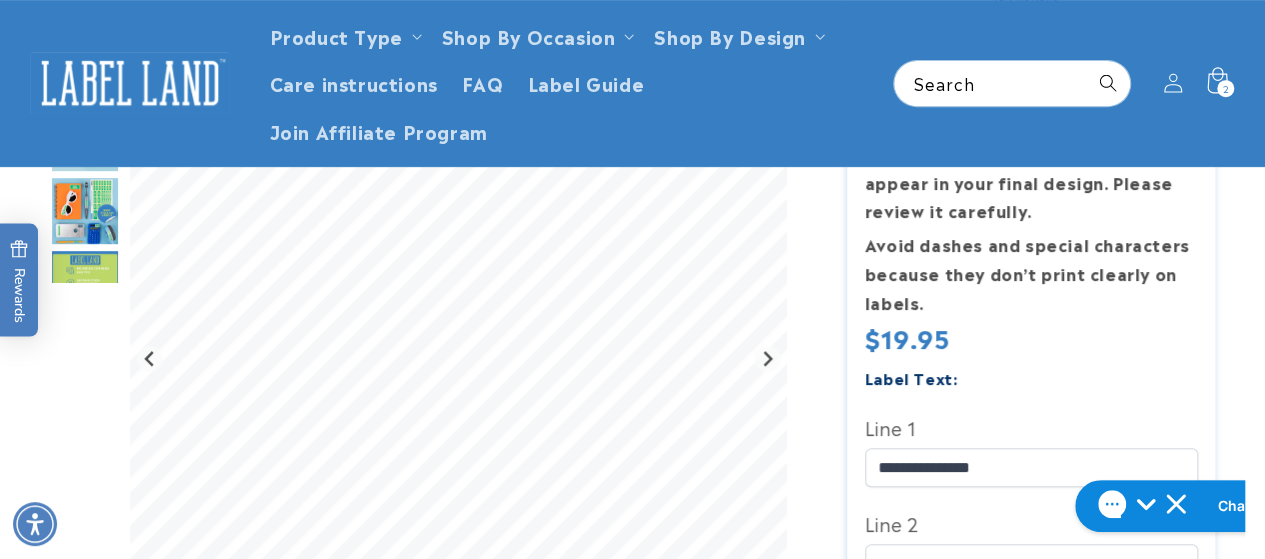 click 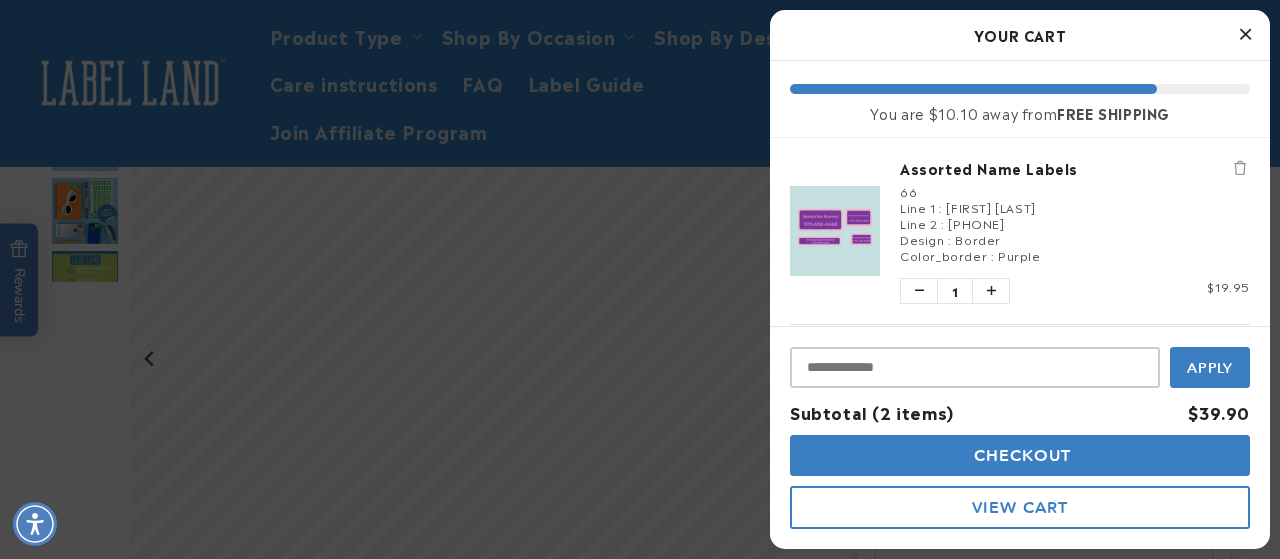 click on "Checkout" at bounding box center (1020, 455) 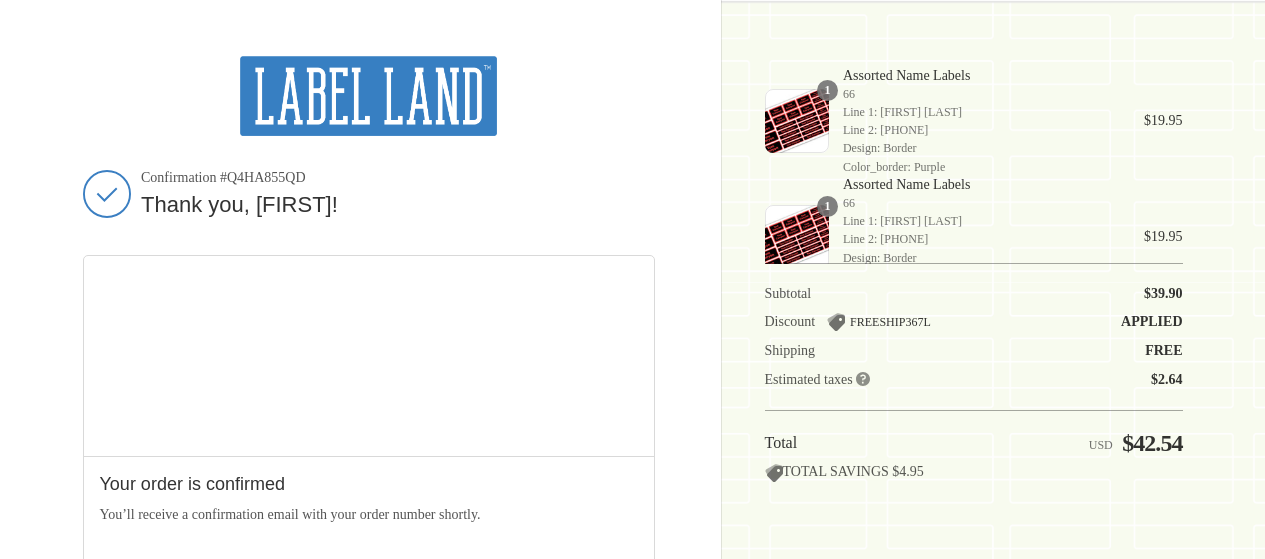 scroll, scrollTop: 0, scrollLeft: 0, axis: both 